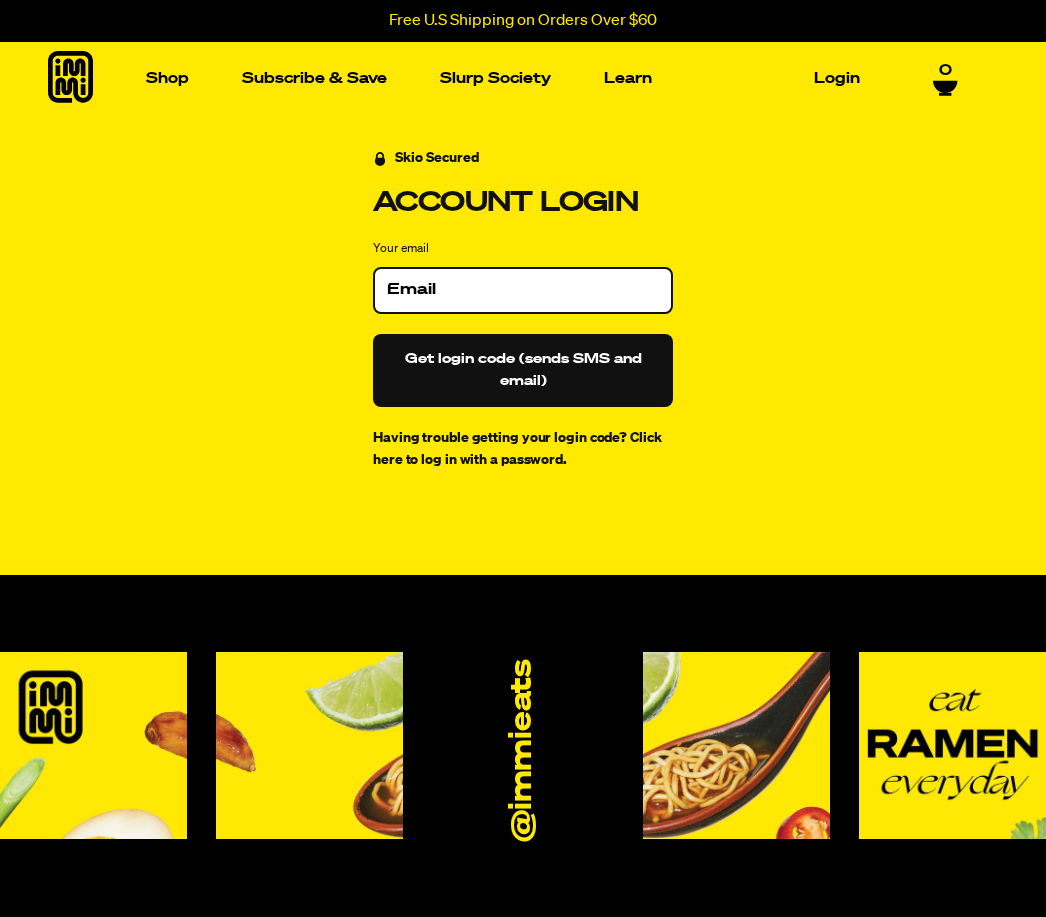 scroll, scrollTop: 0, scrollLeft: 0, axis: both 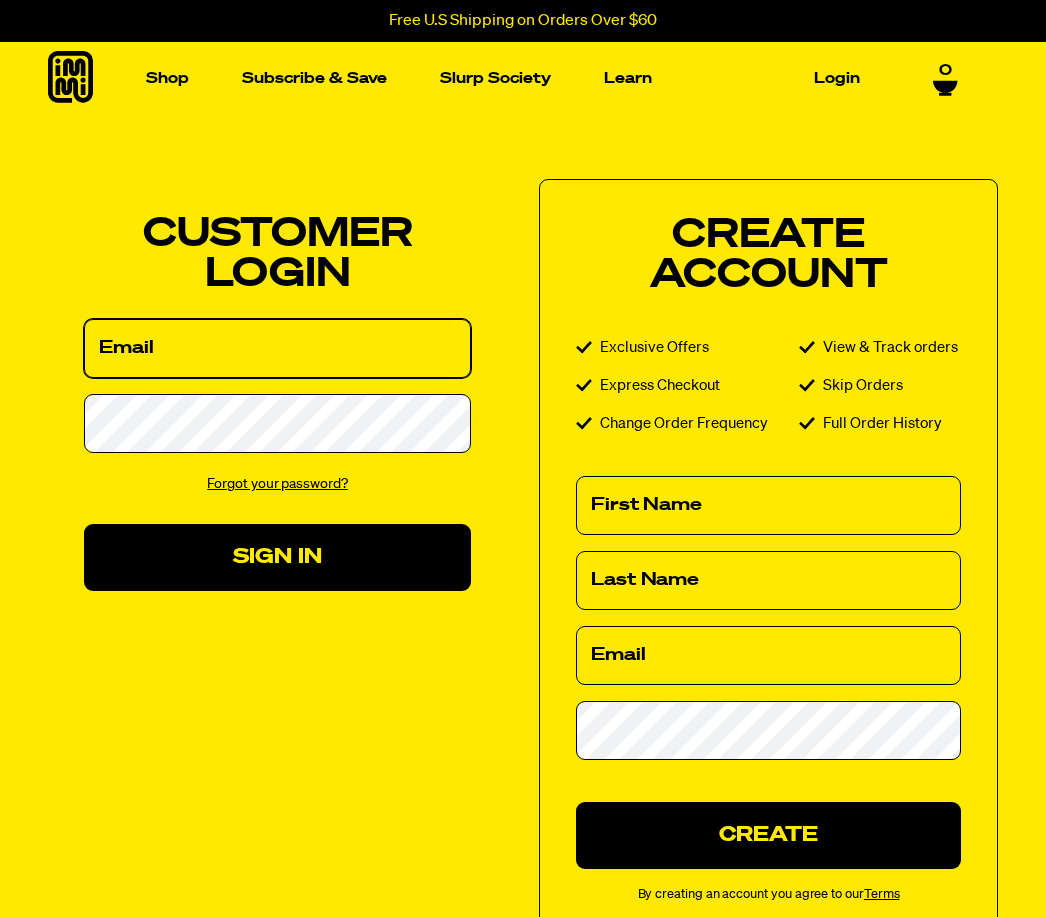 click on "Email" at bounding box center [277, 348] 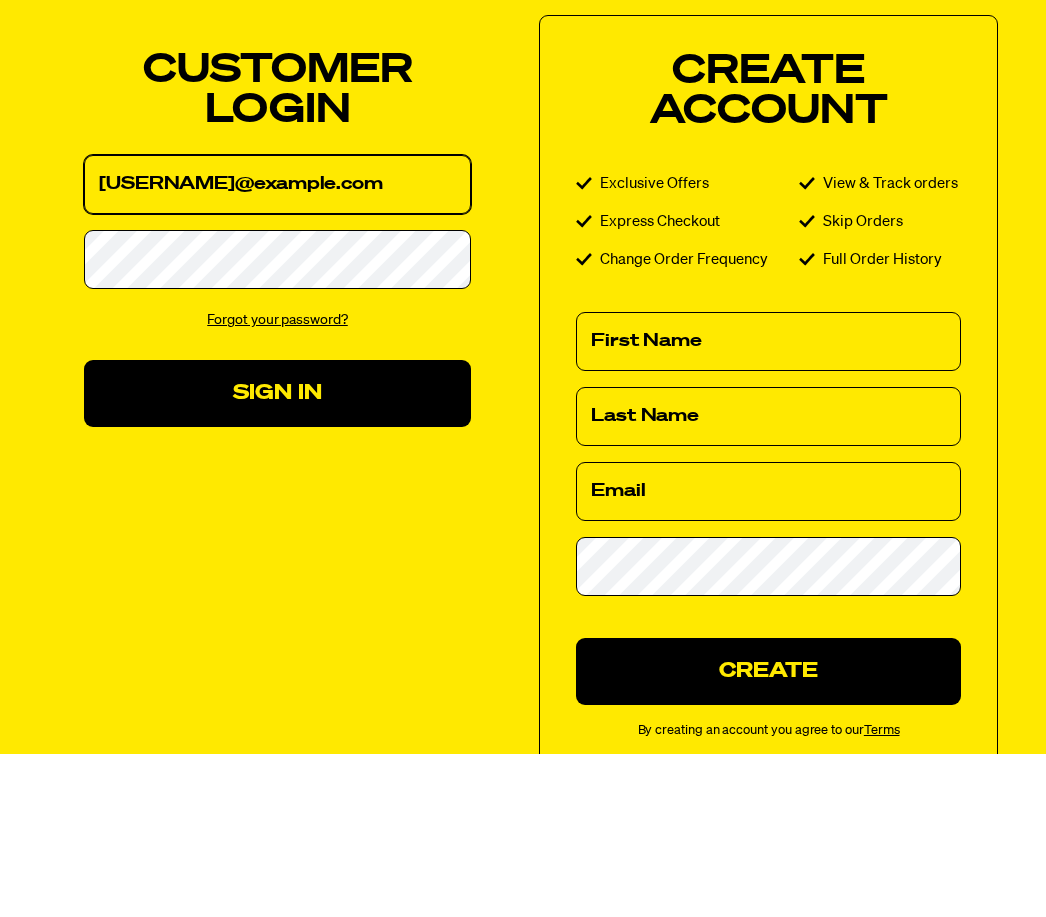 type on "lynedear@yahoo.com" 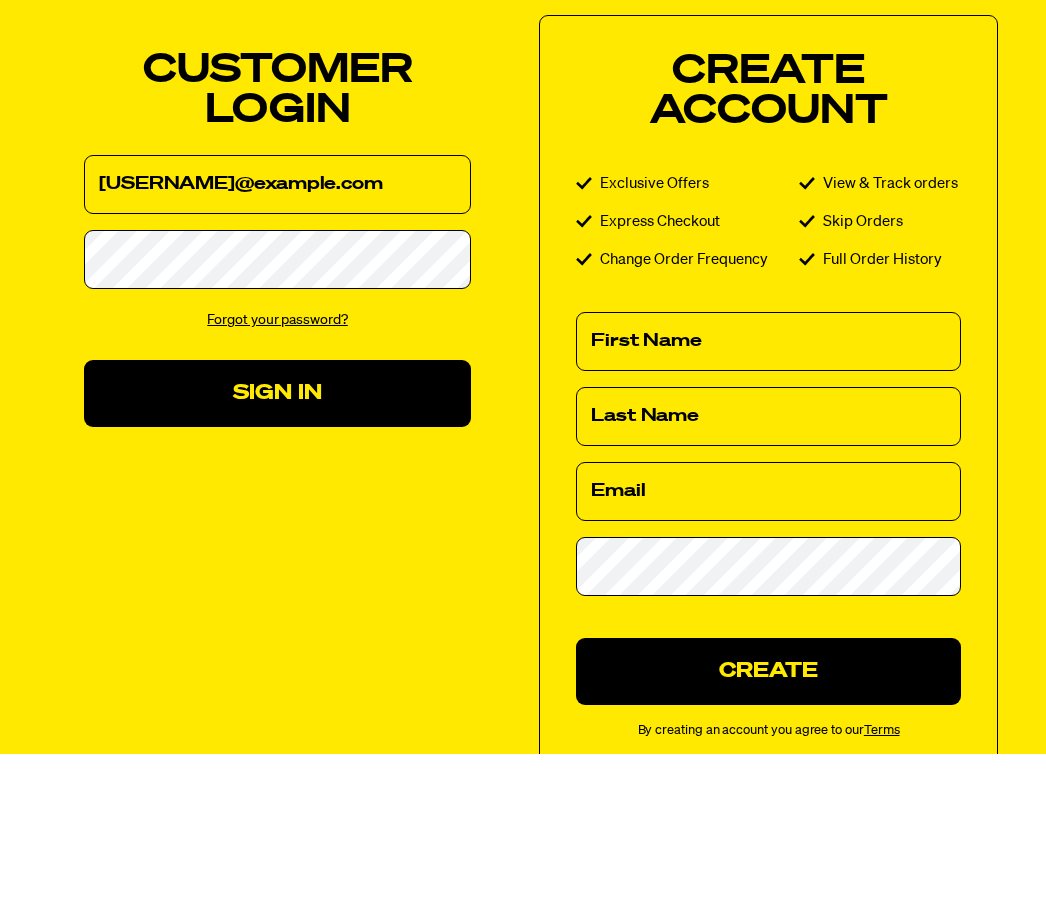 click on "Sign In" at bounding box center (277, 557) 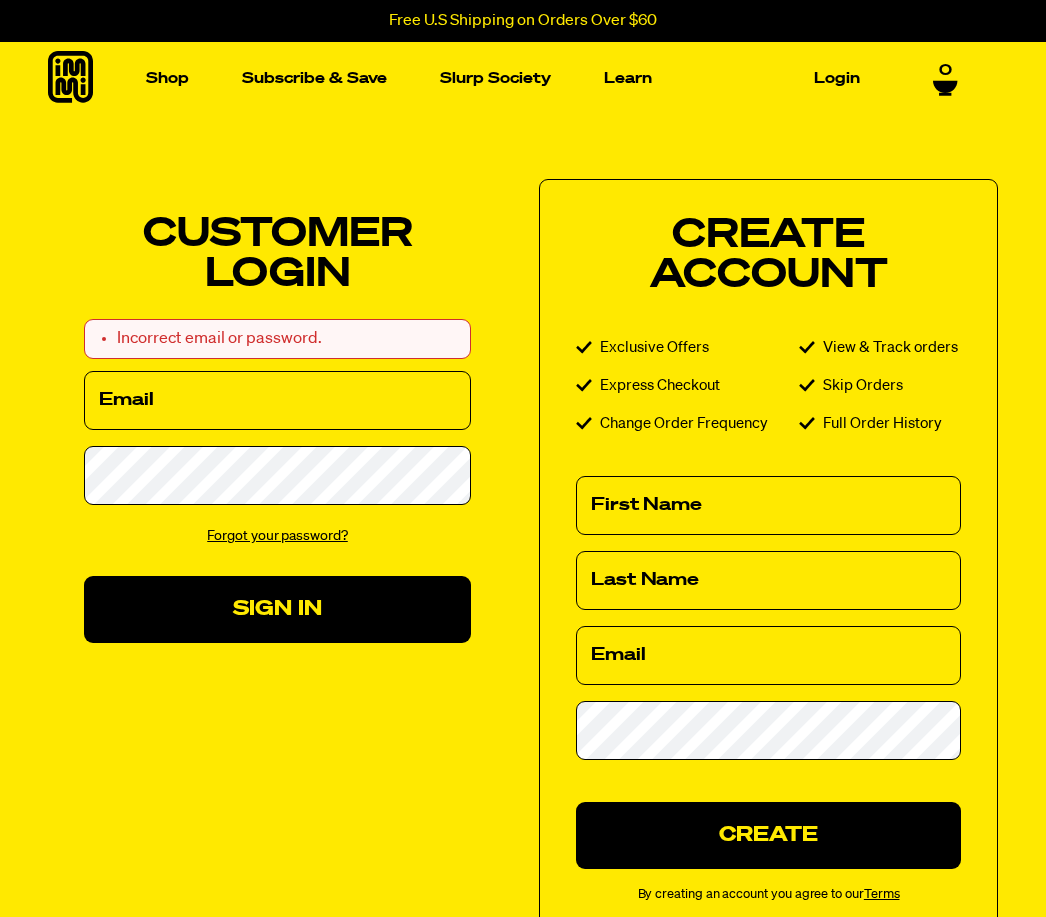 scroll, scrollTop: 0, scrollLeft: 0, axis: both 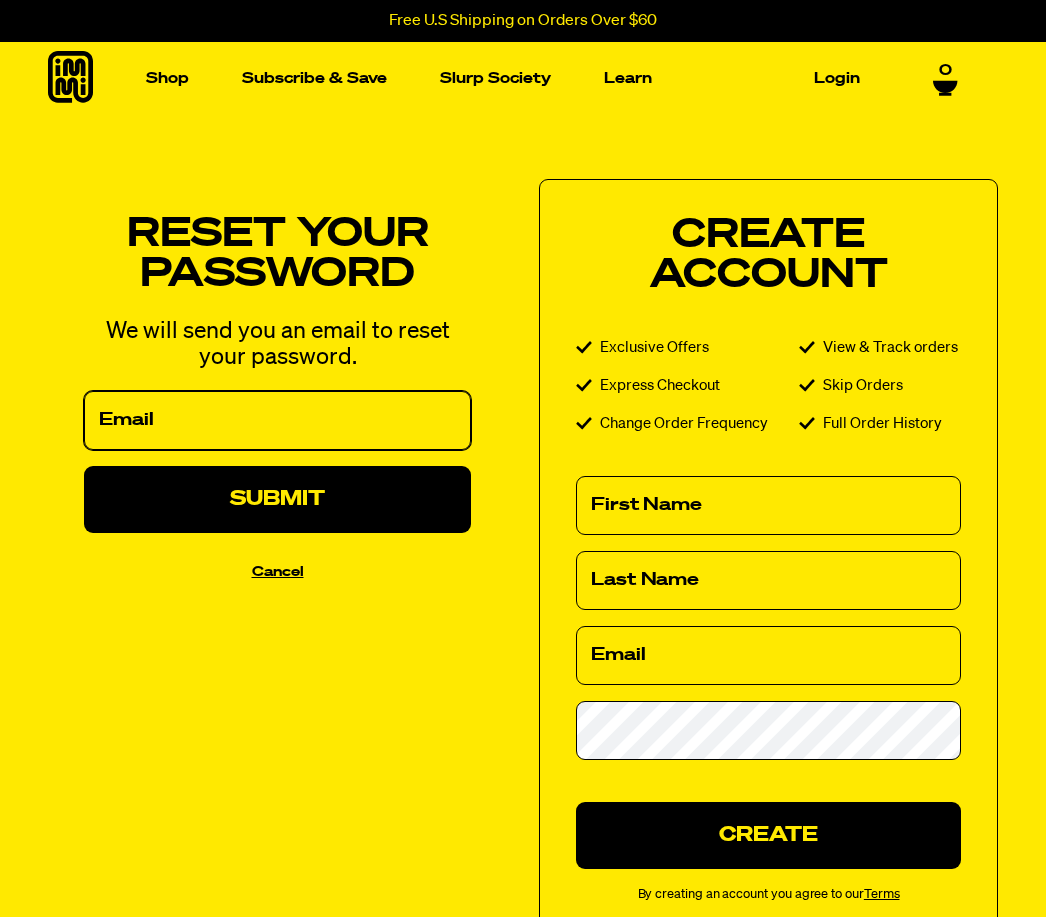 click on "Email" at bounding box center (277, 420) 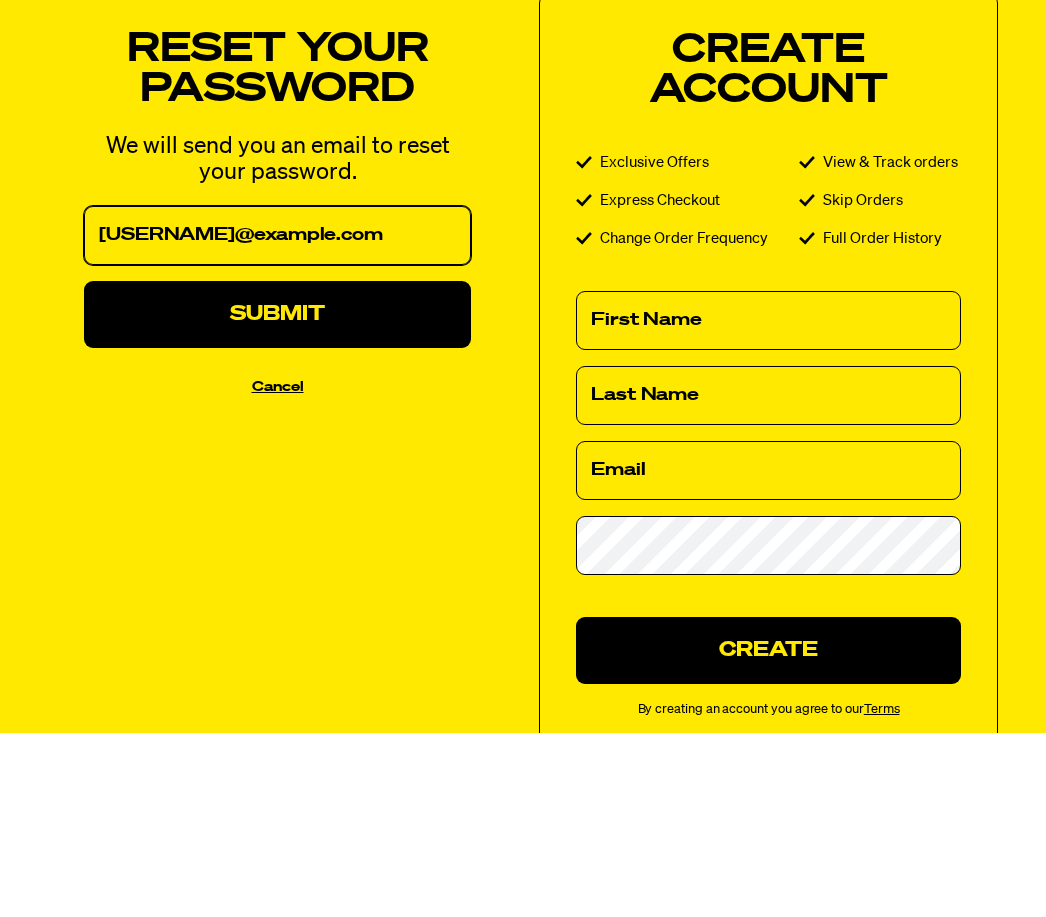 type on "lynedear@yahoo.com" 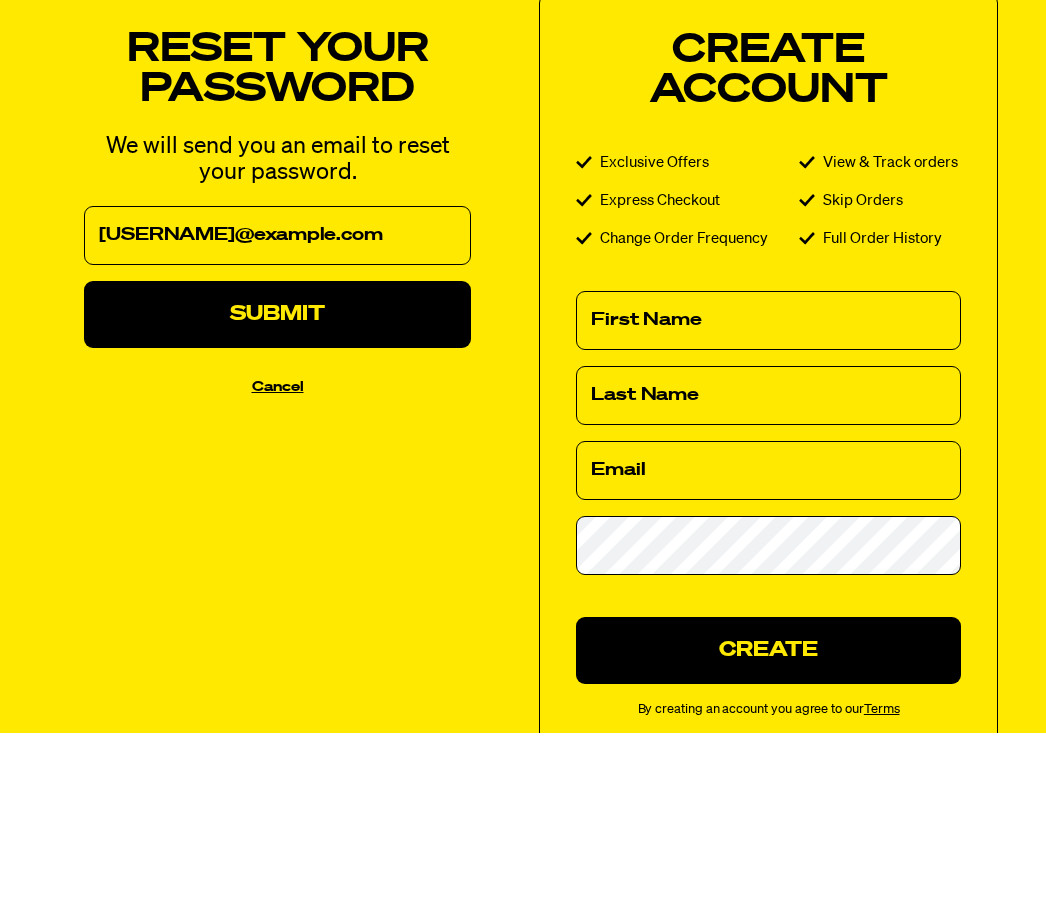 click on "Submit" at bounding box center [277, 499] 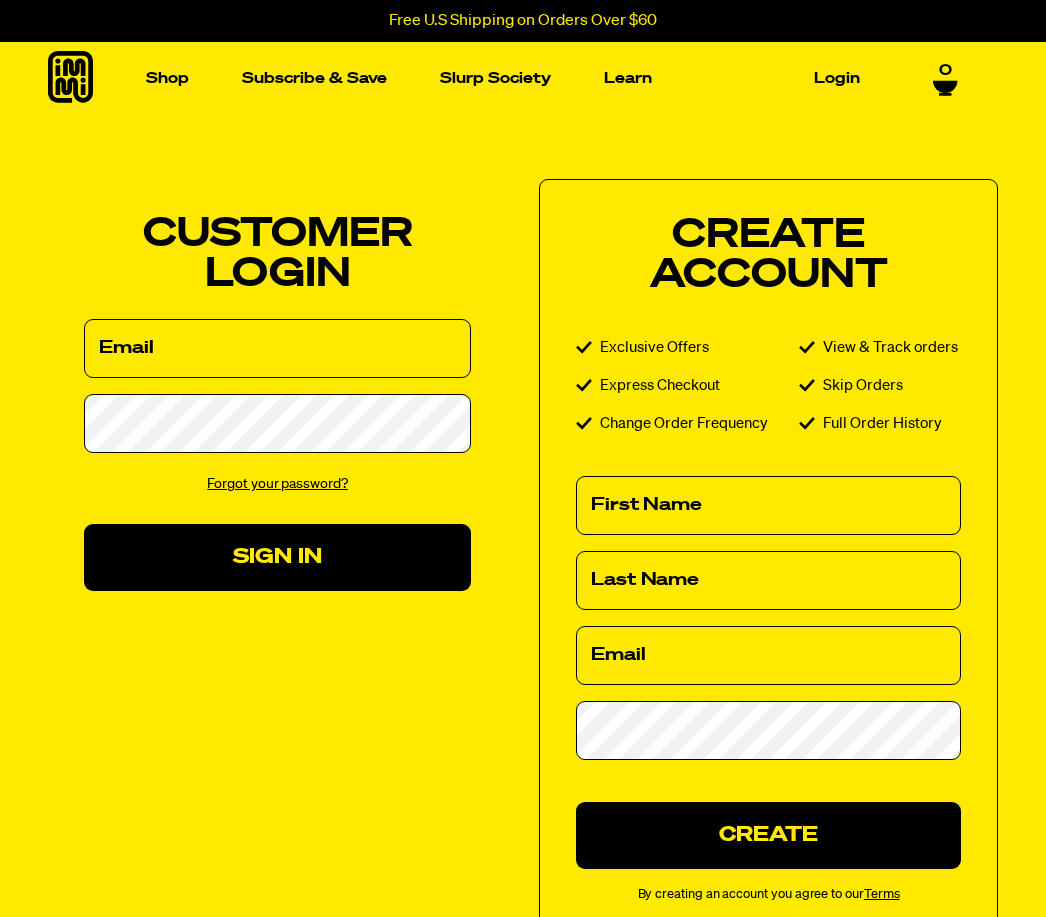 scroll, scrollTop: 0, scrollLeft: 0, axis: both 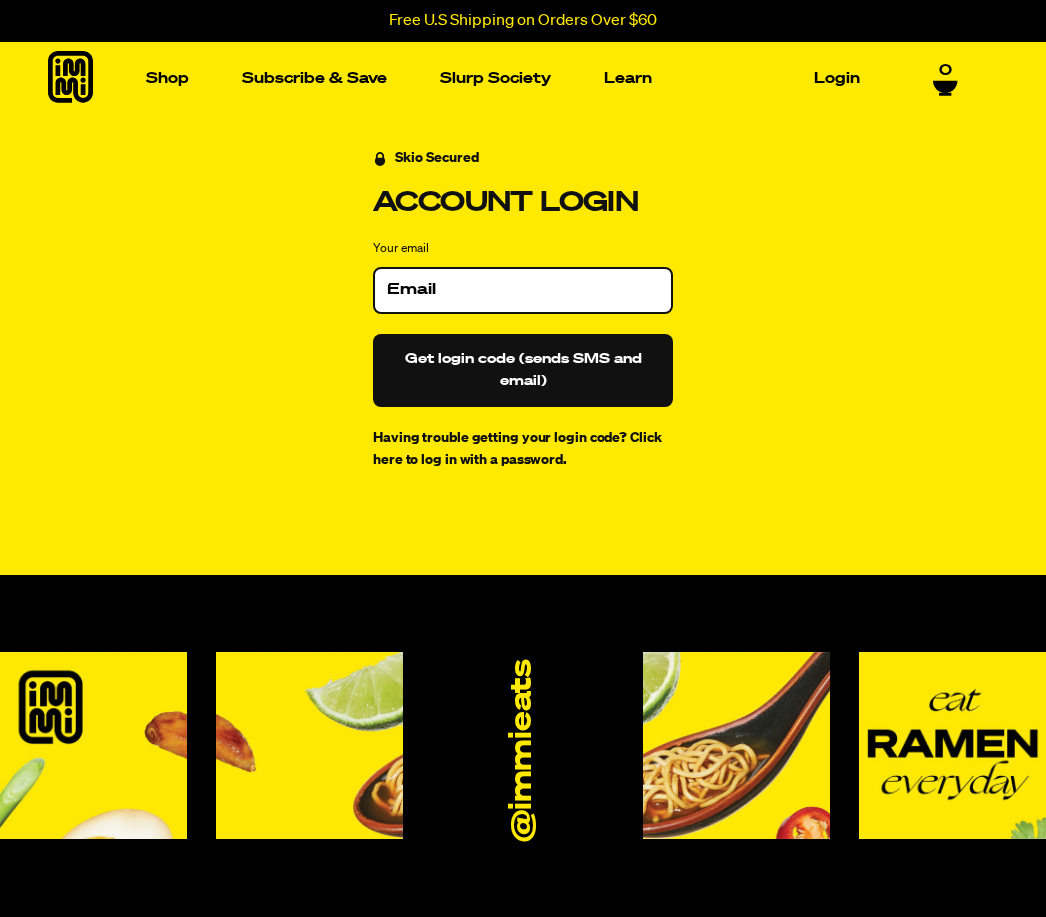 click on "Login" at bounding box center [837, 78] 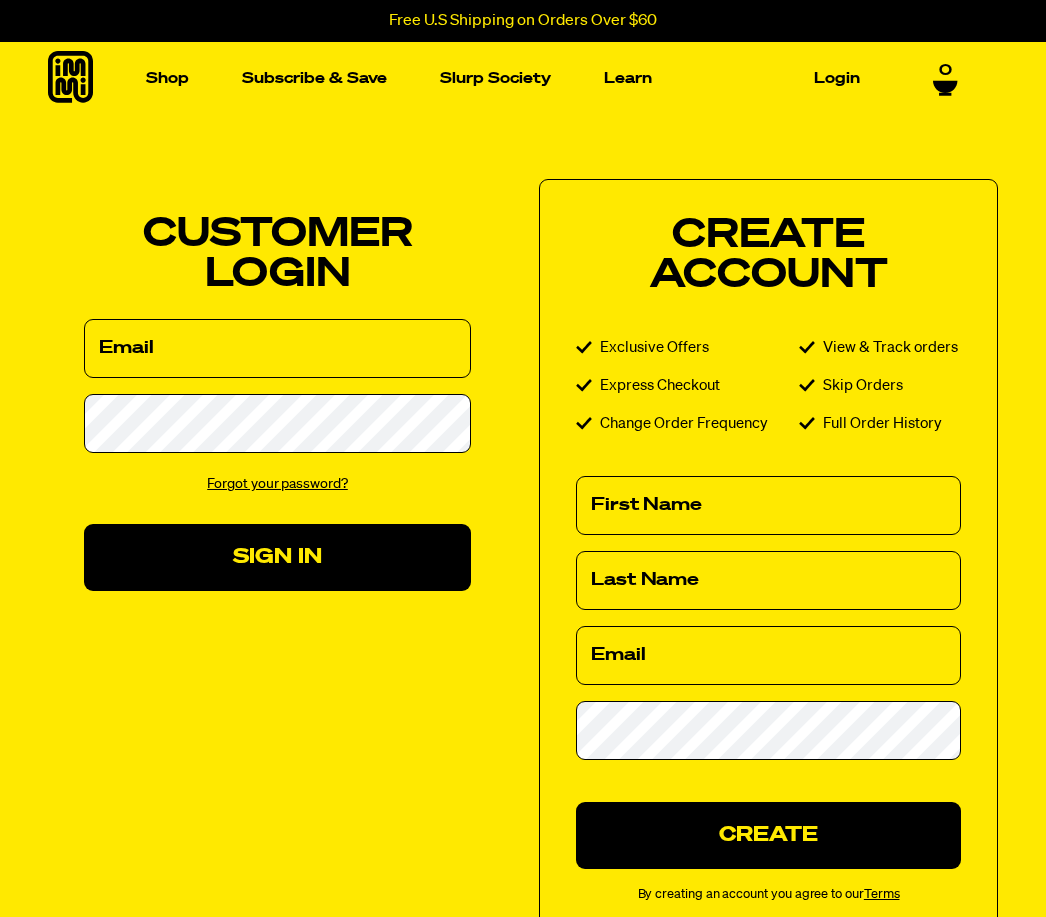 scroll, scrollTop: 0, scrollLeft: 0, axis: both 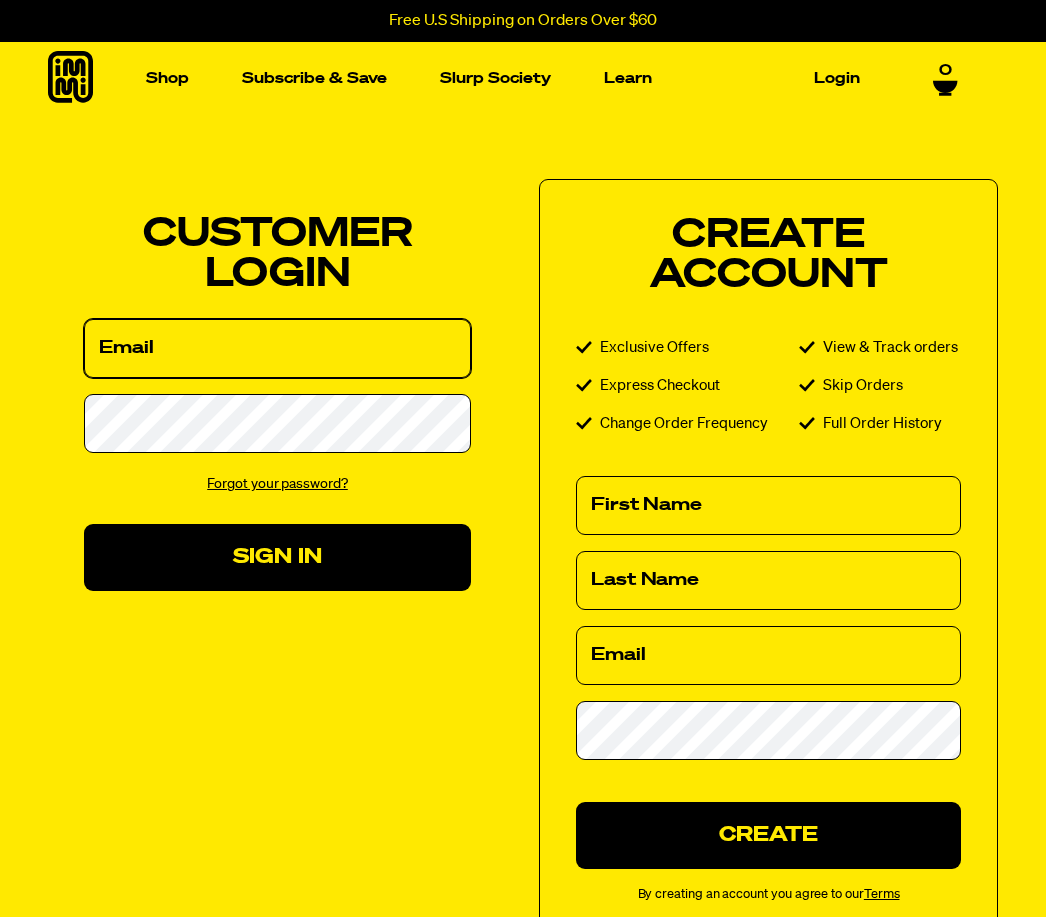 click on "Email" at bounding box center (277, 348) 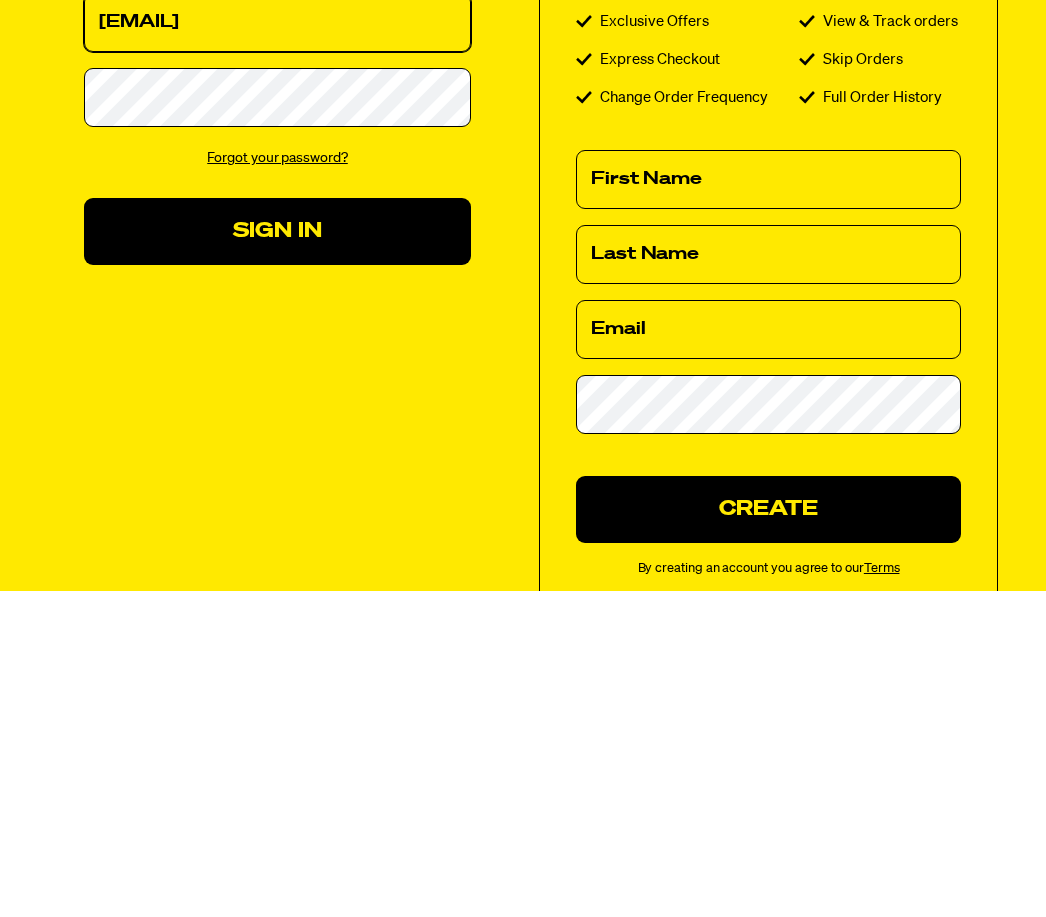 type on "lynedear@yahoo.com" 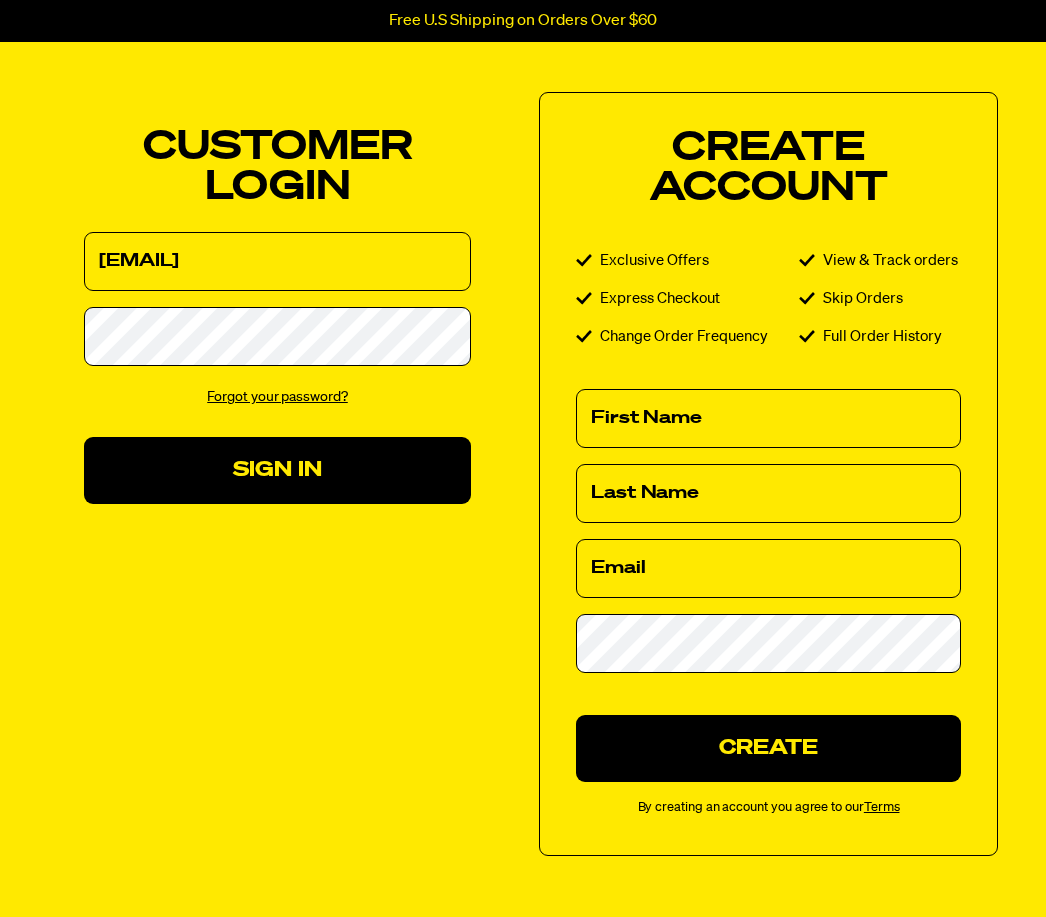 scroll, scrollTop: 0, scrollLeft: 0, axis: both 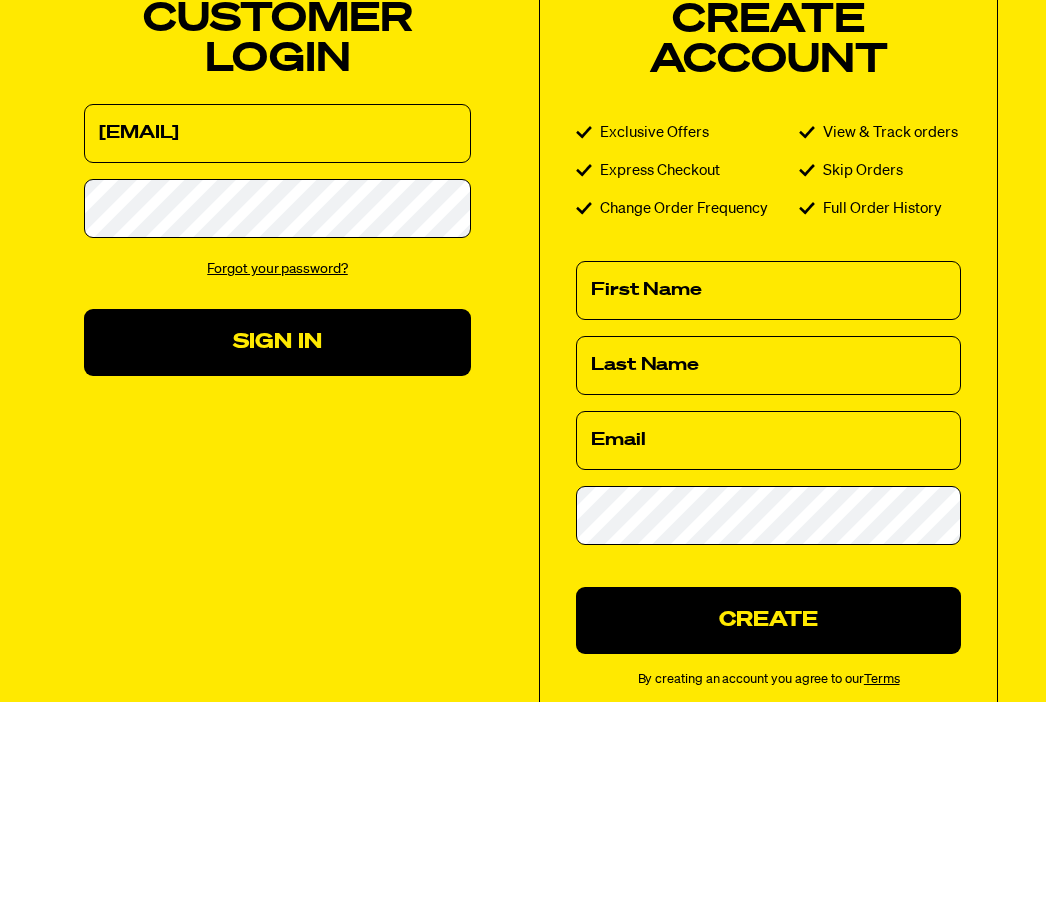 click on "Sign In" at bounding box center [277, 557] 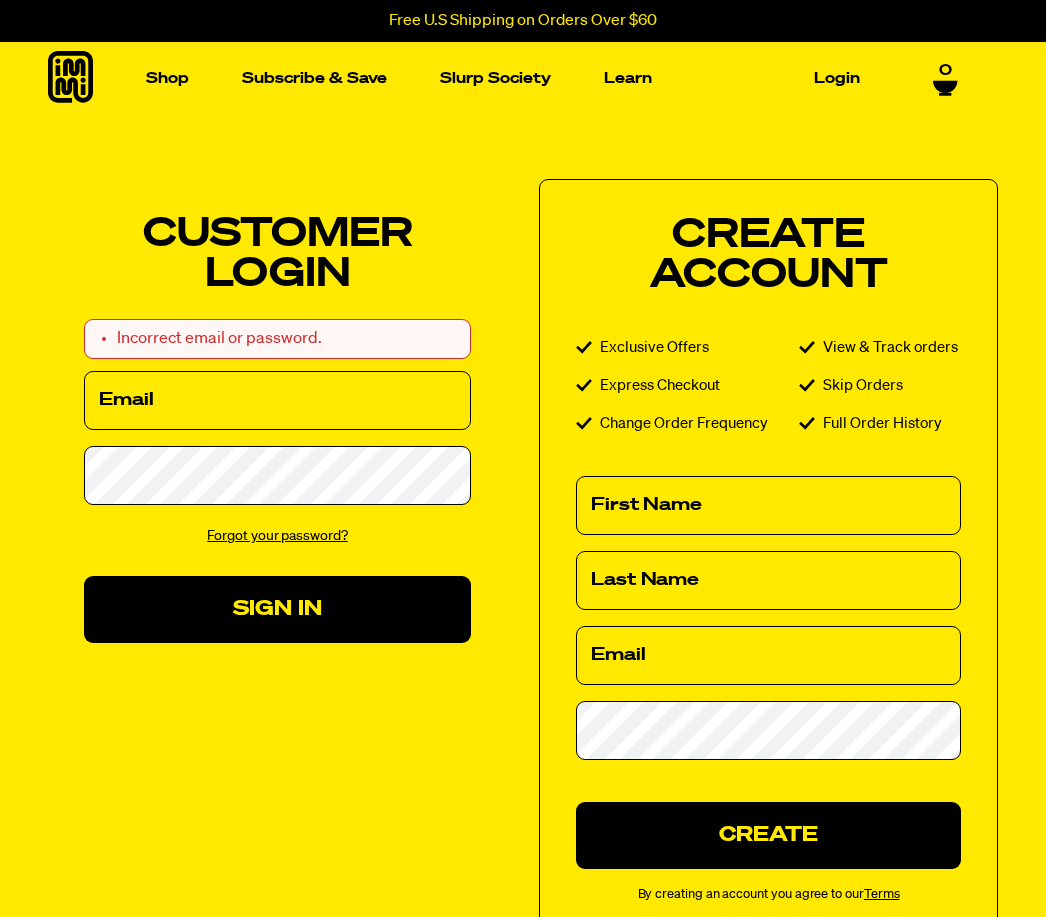 scroll, scrollTop: 0, scrollLeft: 0, axis: both 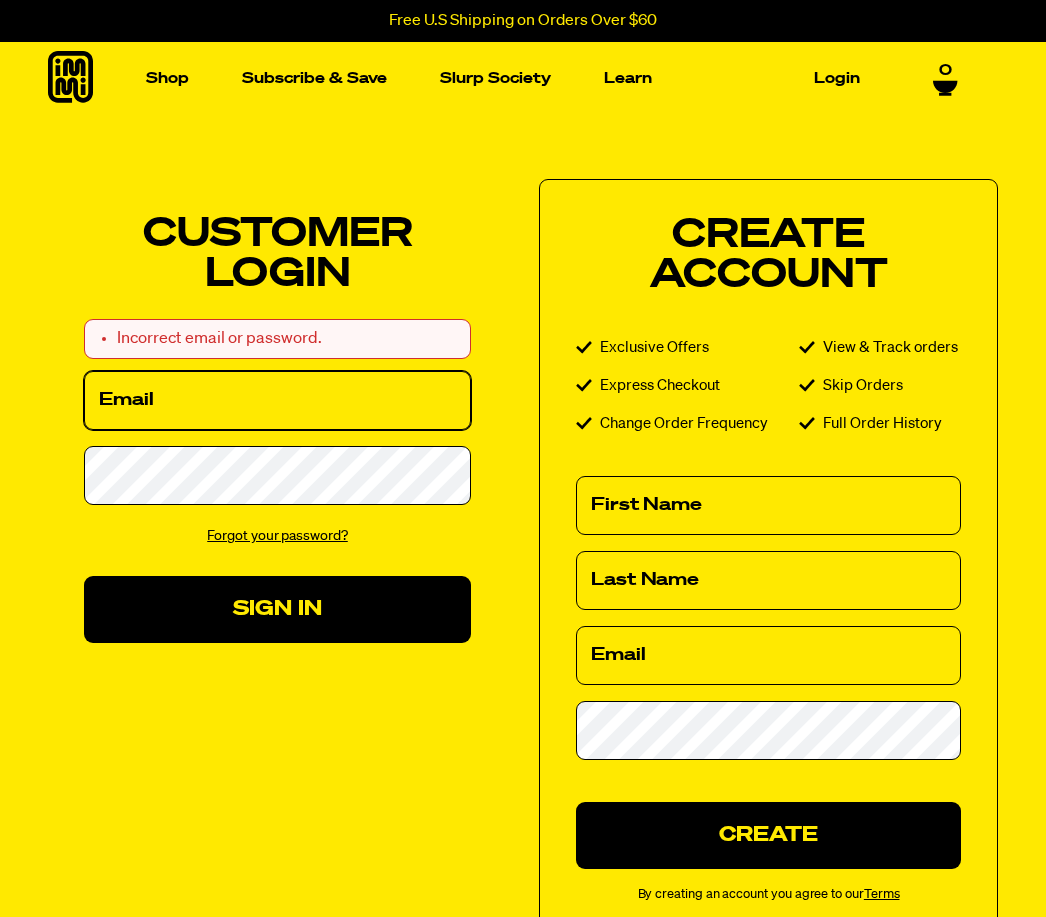 click on "Email" at bounding box center [277, 400] 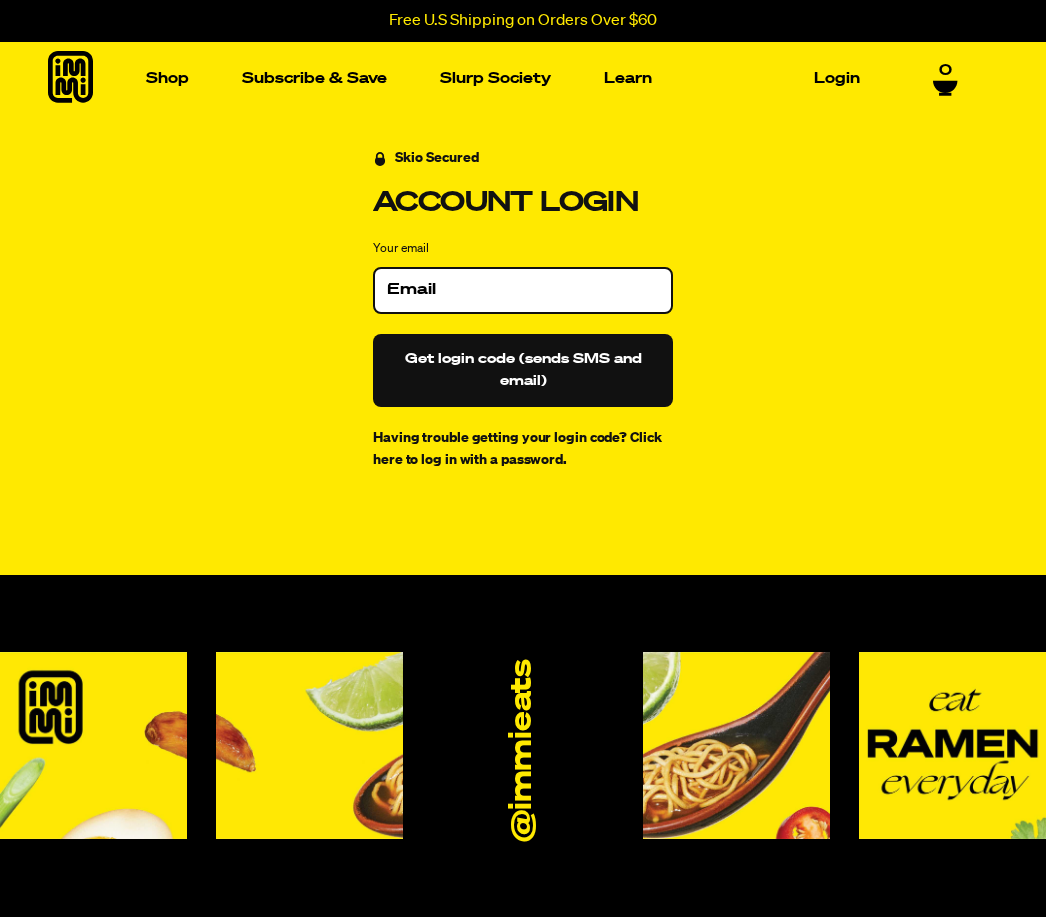 scroll, scrollTop: 0, scrollLeft: 0, axis: both 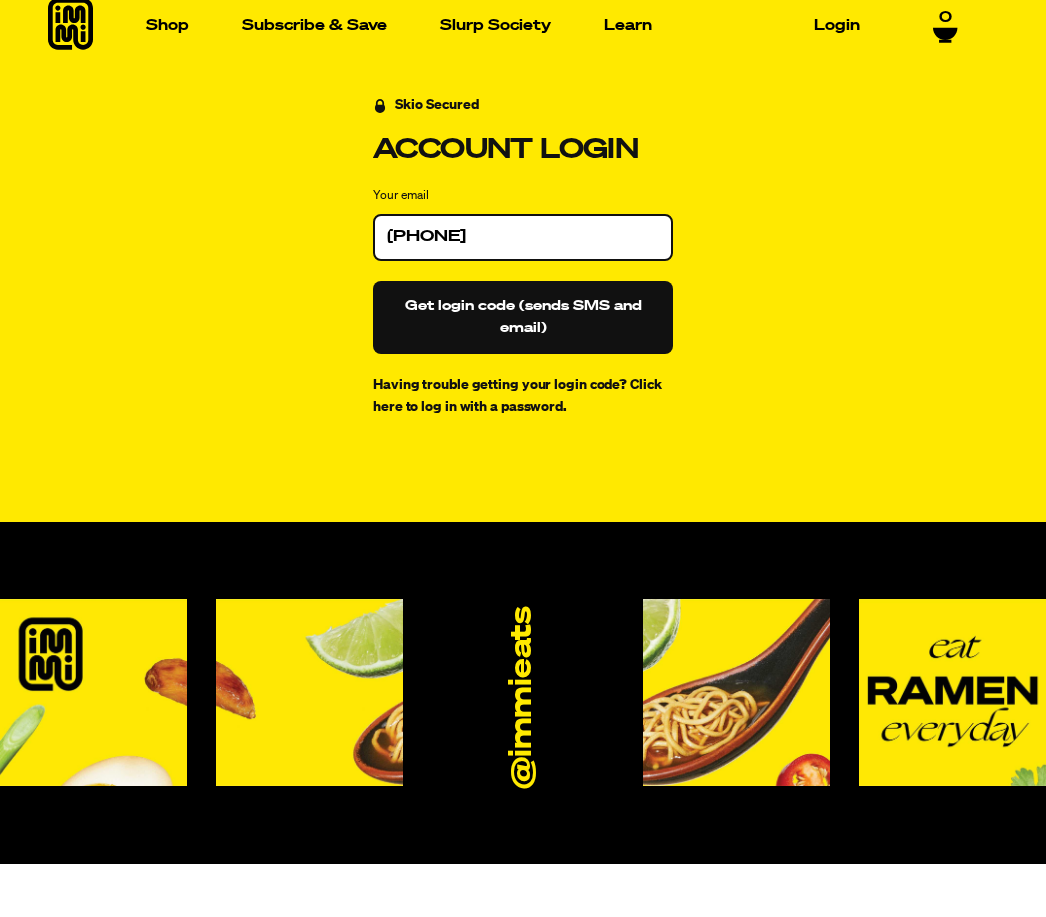 type on "[PHONE]" 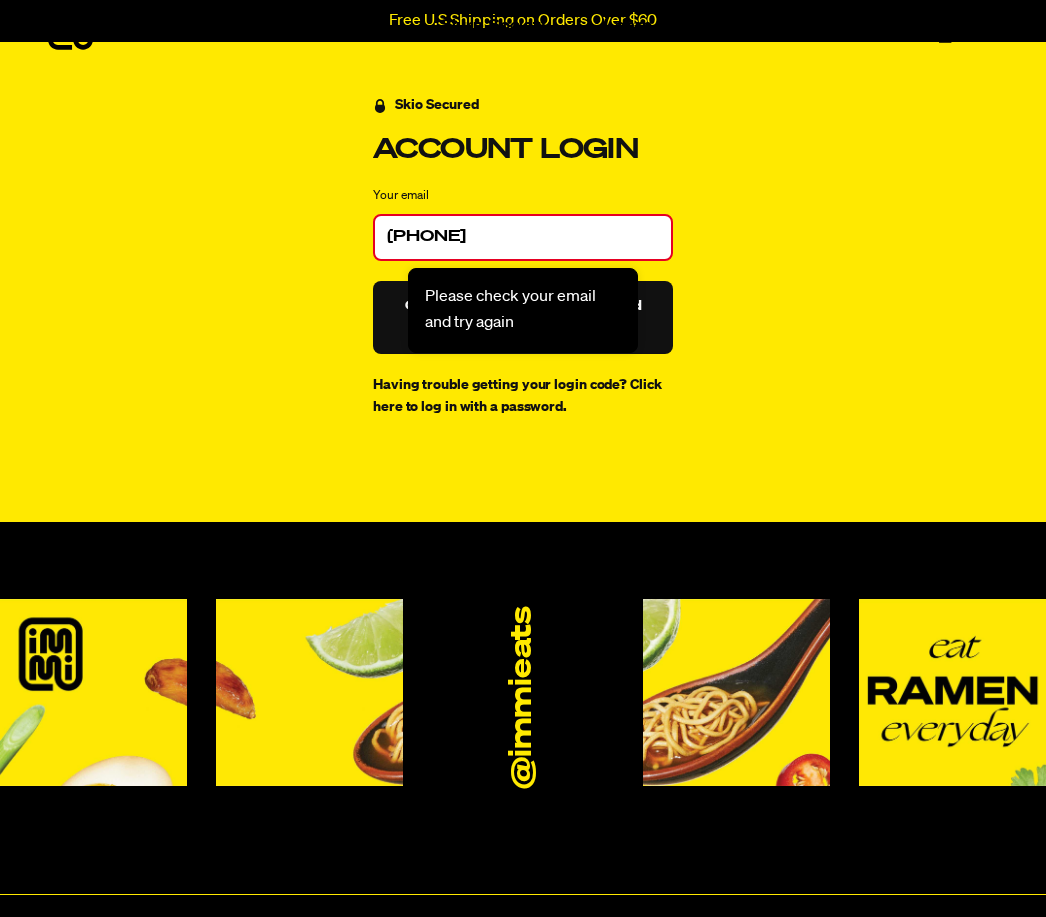 click on "[PHONE]" at bounding box center (523, 237) 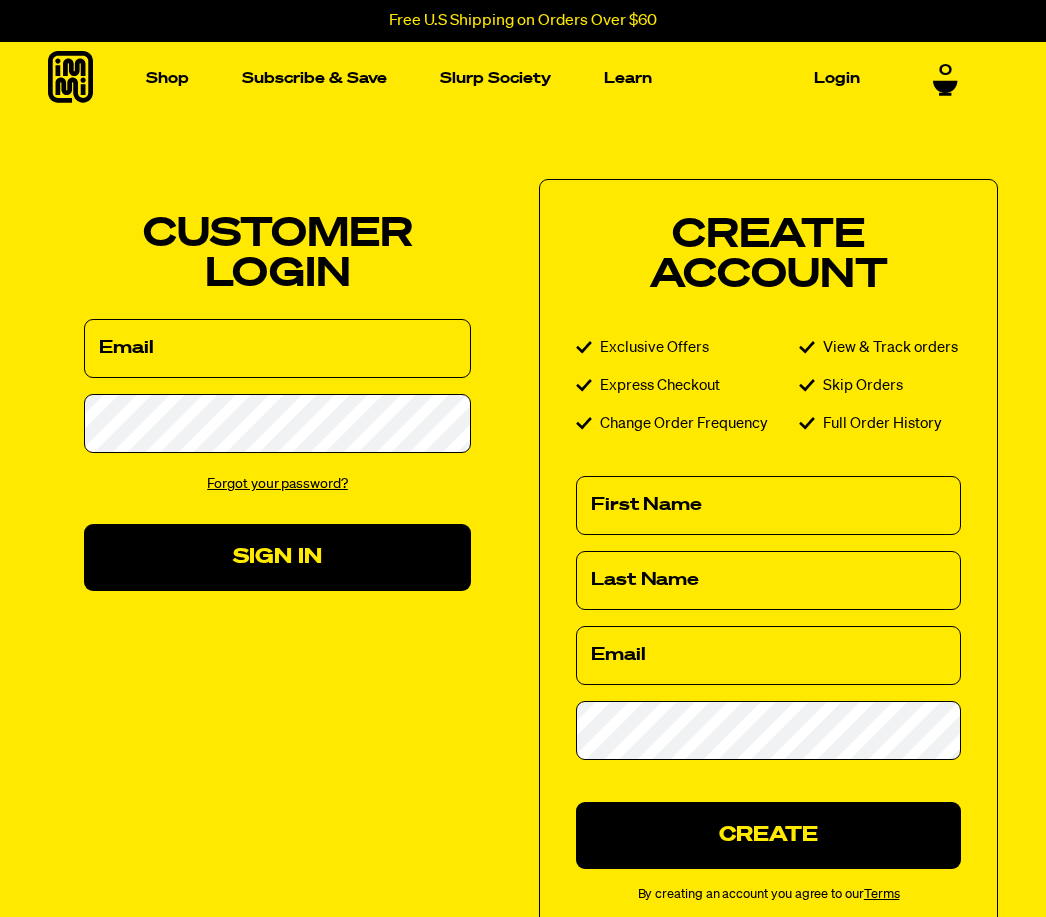 scroll, scrollTop: 0, scrollLeft: 0, axis: both 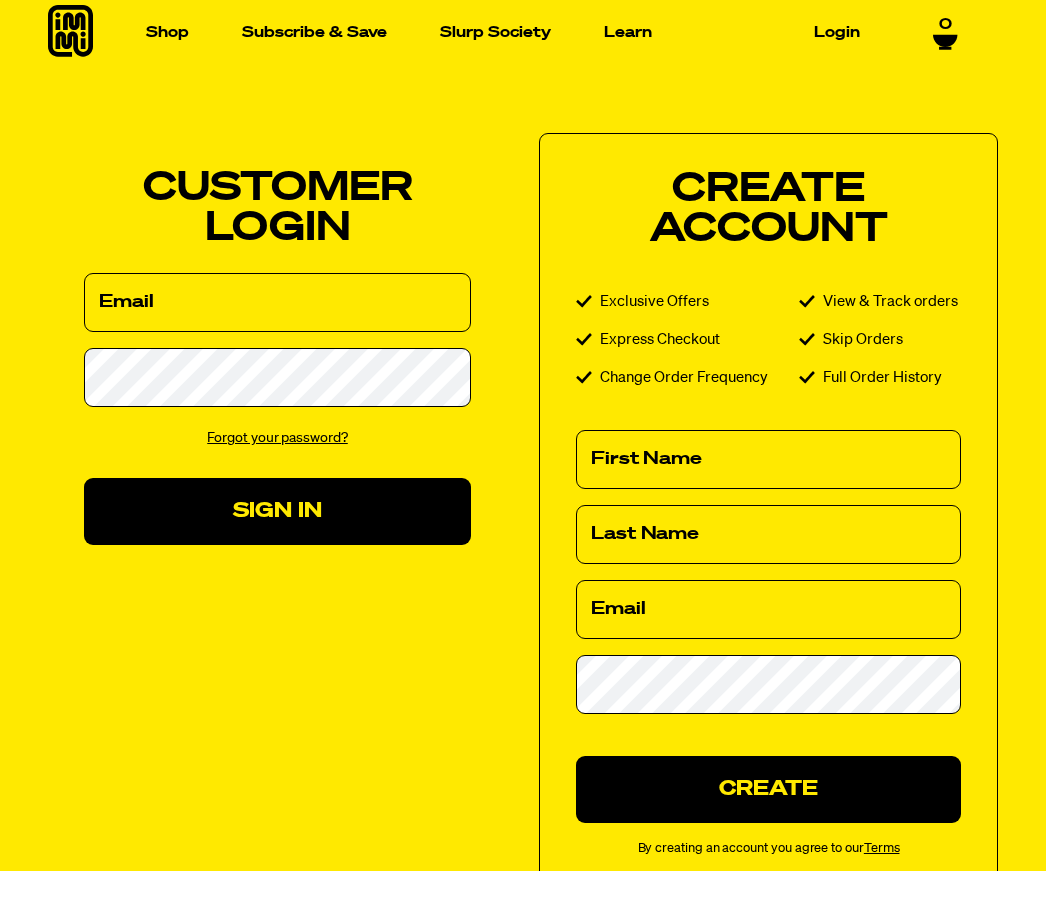 click on "Customer Login" at bounding box center [277, 255] 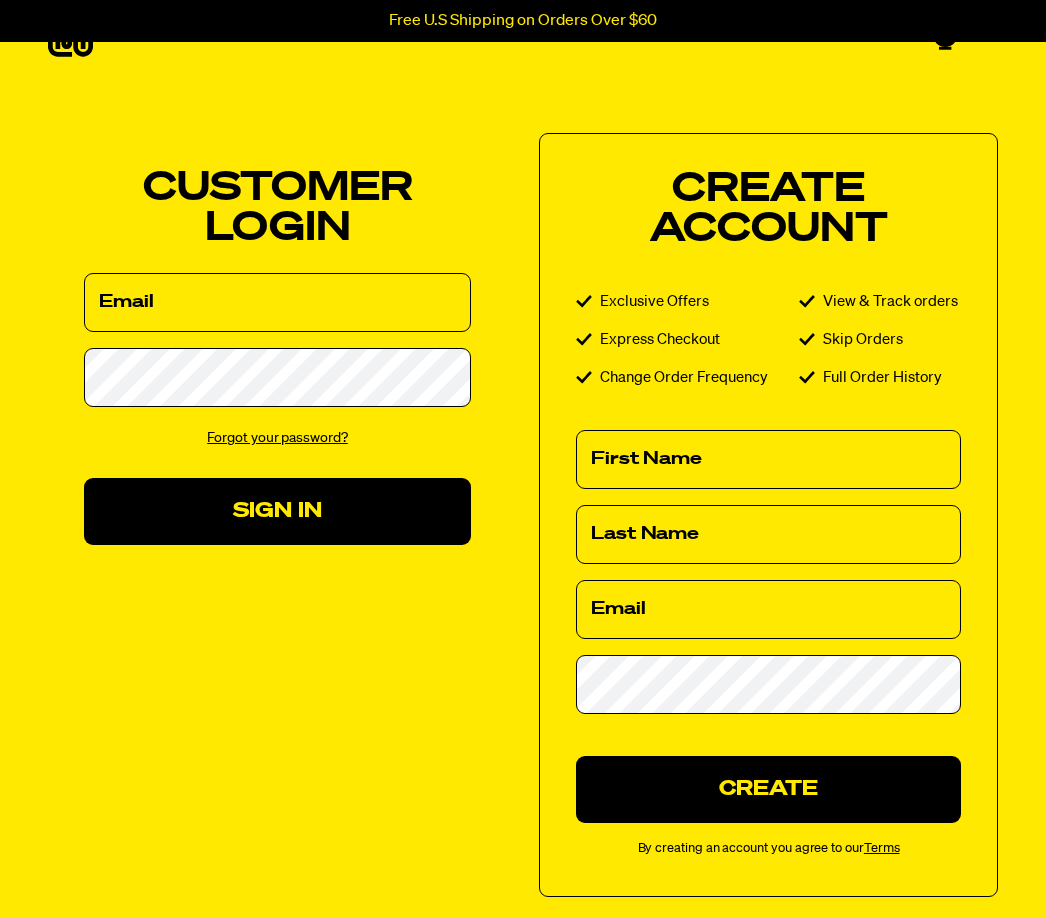 scroll, scrollTop: 0, scrollLeft: 0, axis: both 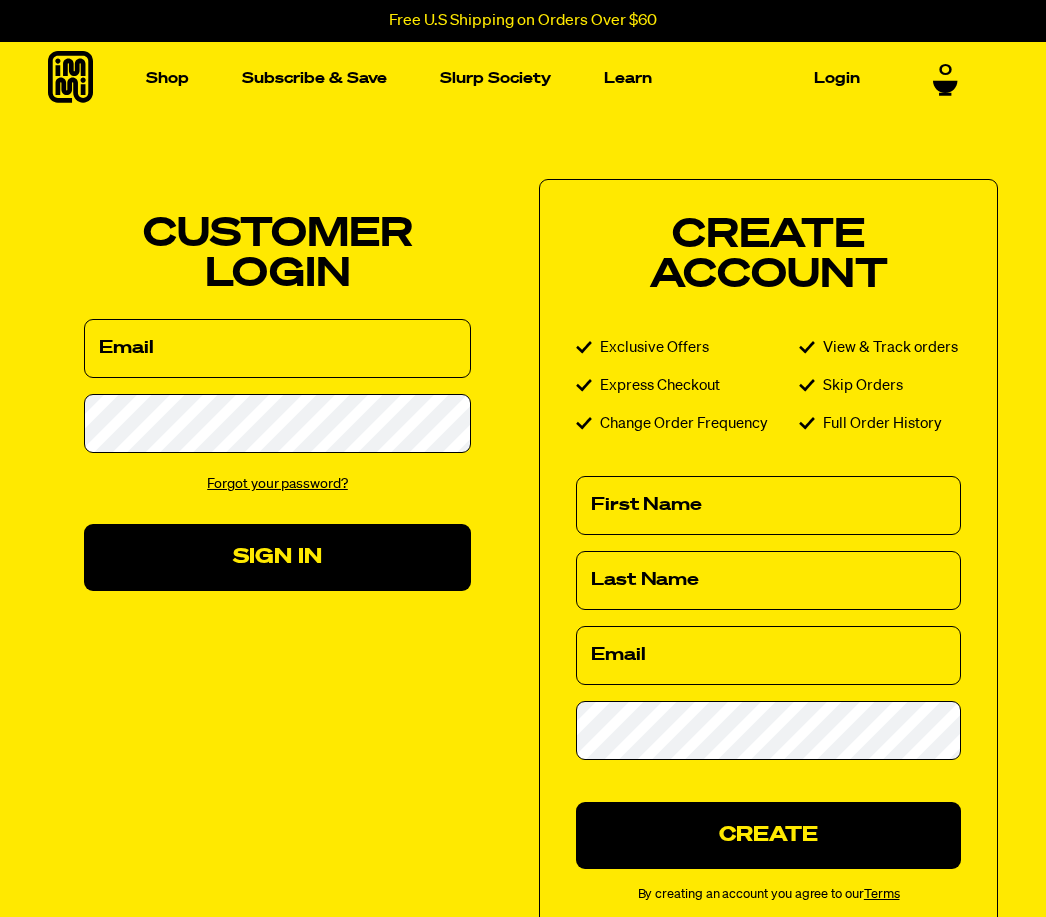 click on "Login" at bounding box center [837, 78] 